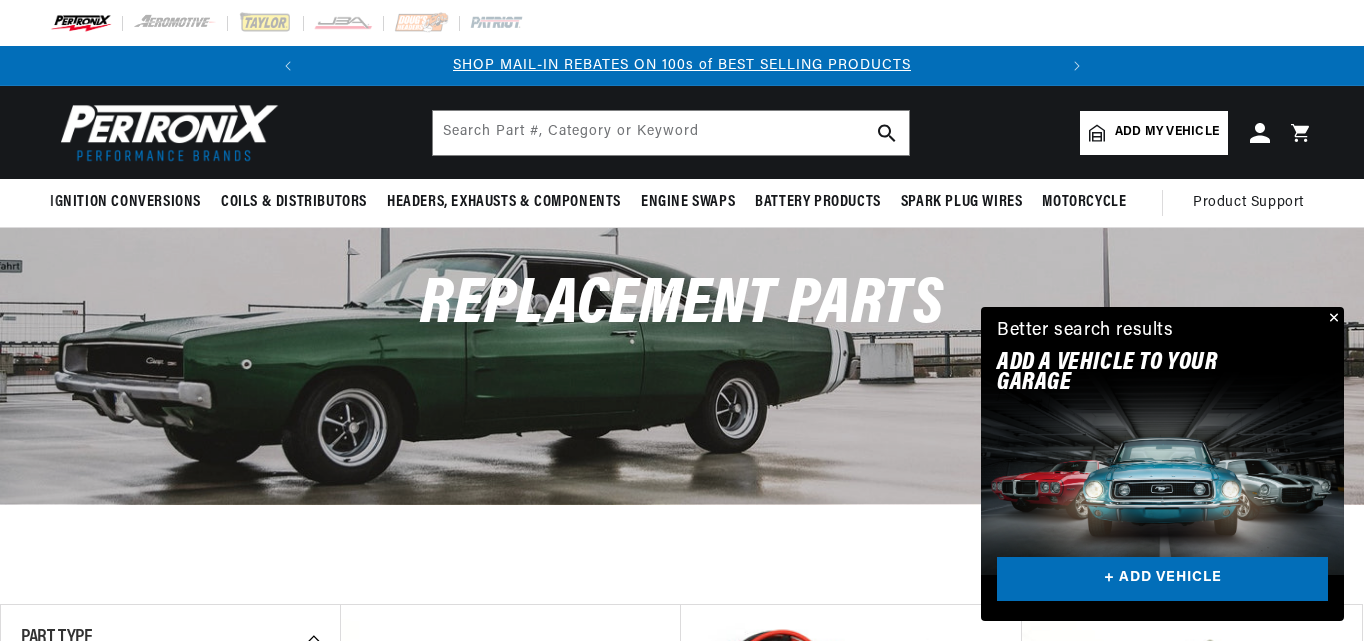 scroll, scrollTop: 0, scrollLeft: 0, axis: both 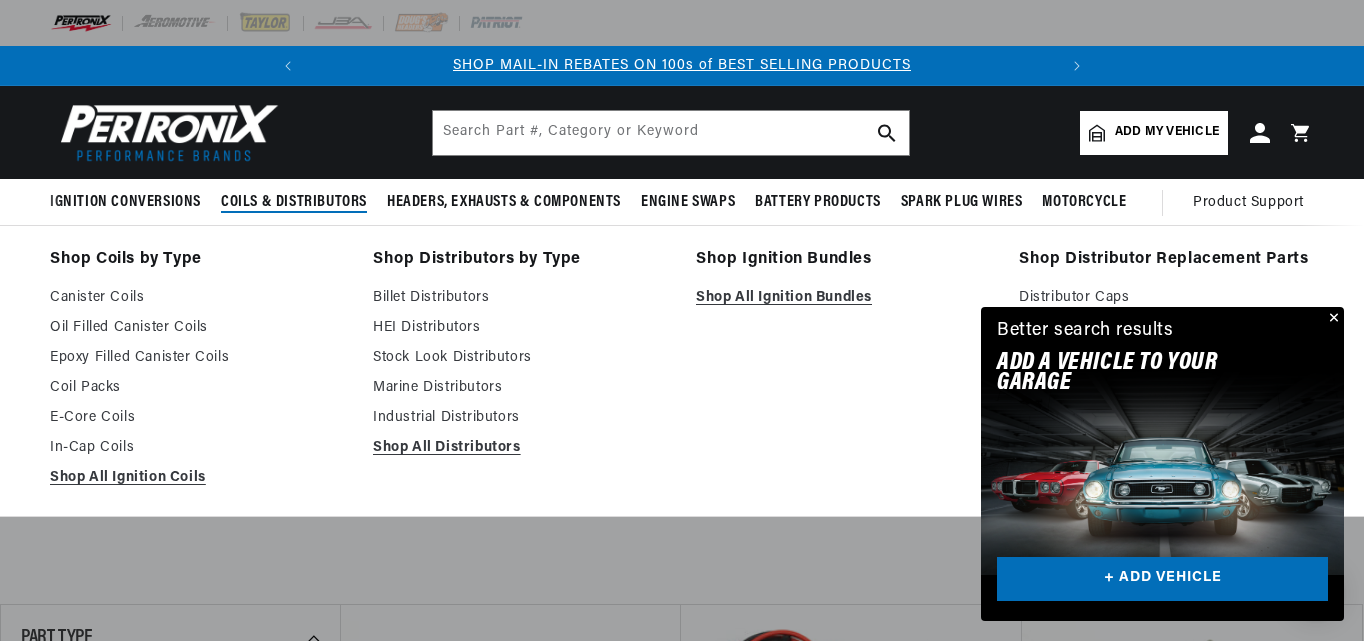 click on "Coils & Distributors" at bounding box center [294, 202] 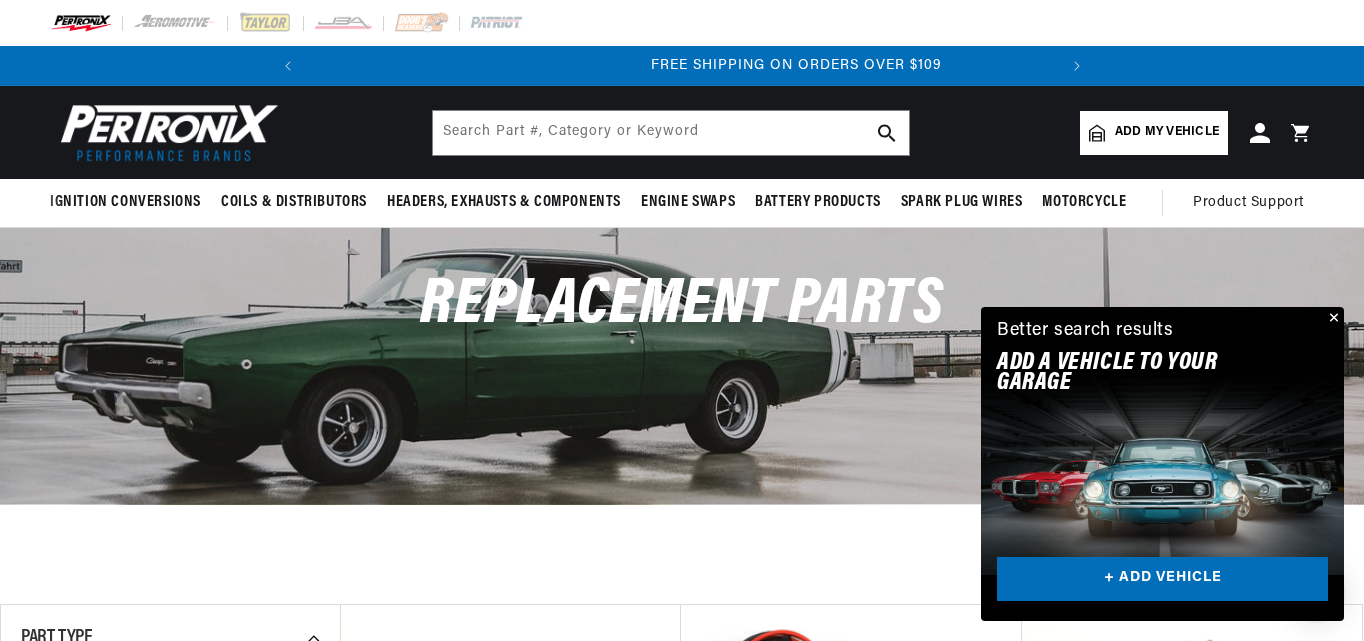 scroll, scrollTop: 0, scrollLeft: 0, axis: both 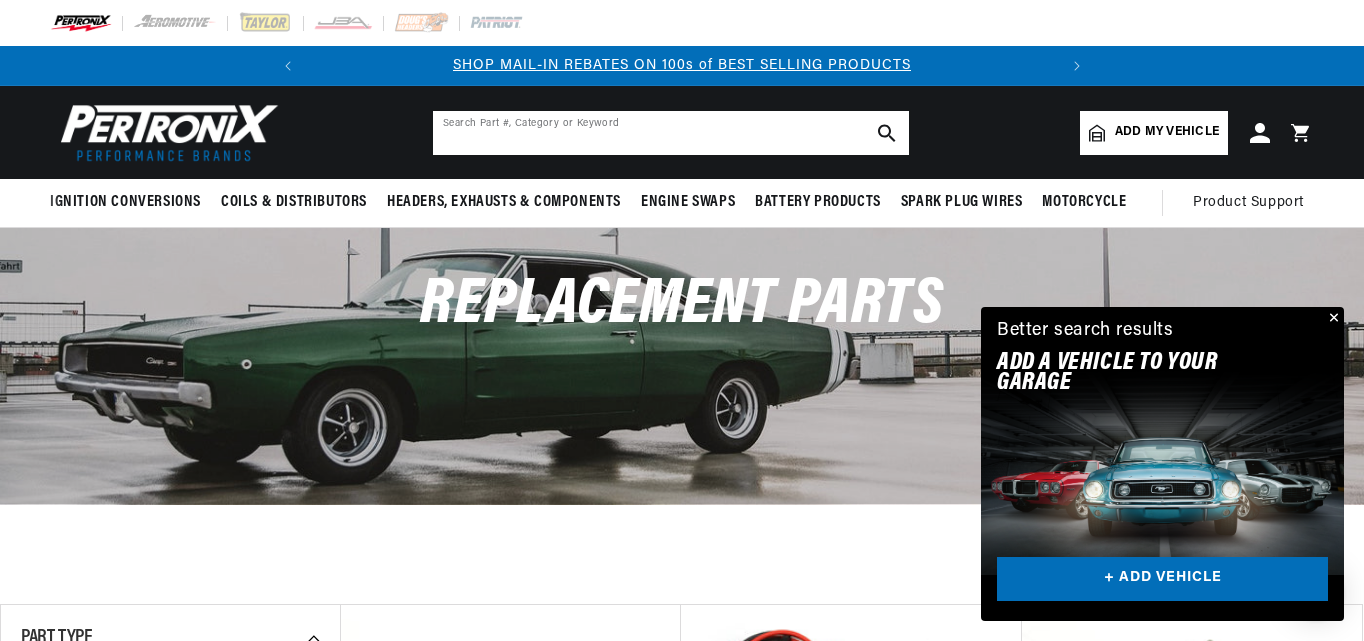 click at bounding box center (671, 133) 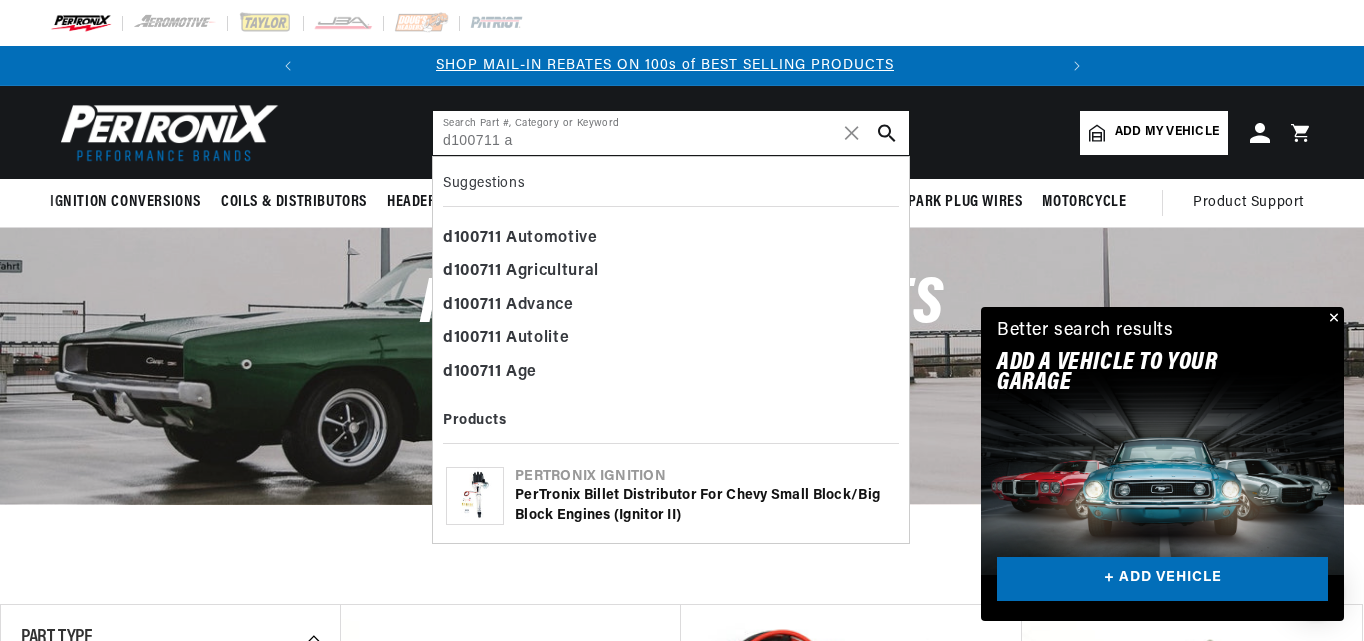 scroll, scrollTop: 0, scrollLeft: 0, axis: both 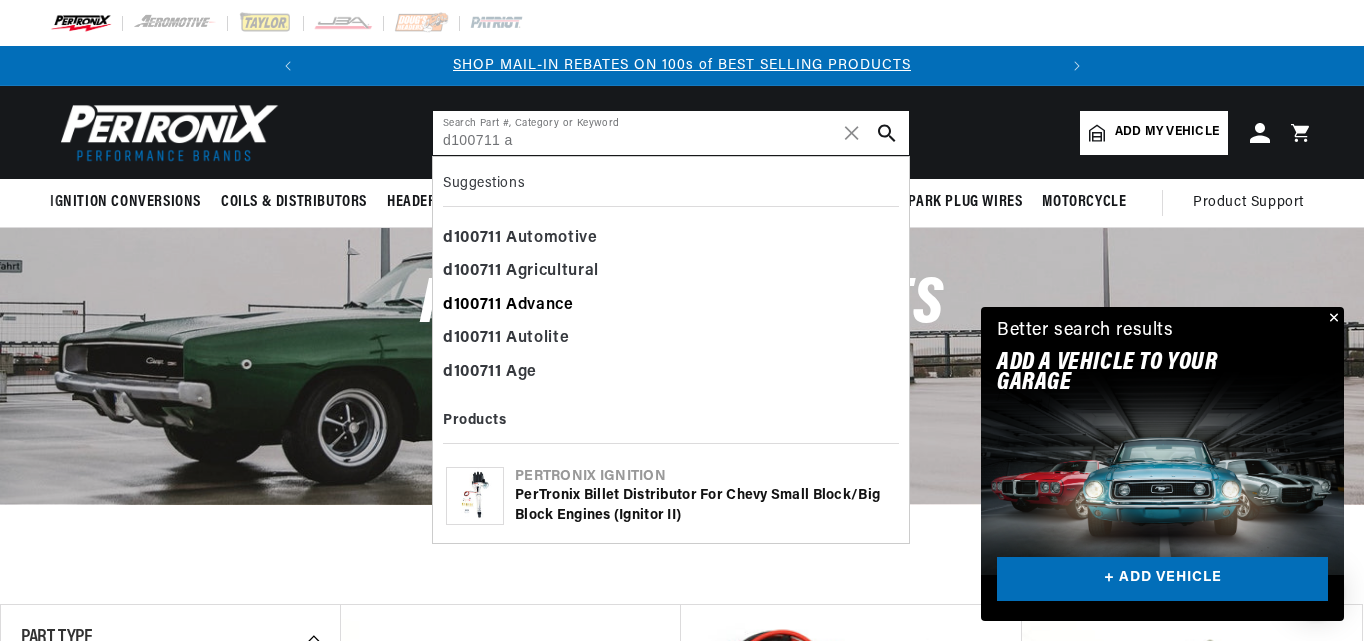 type on "d100711 a" 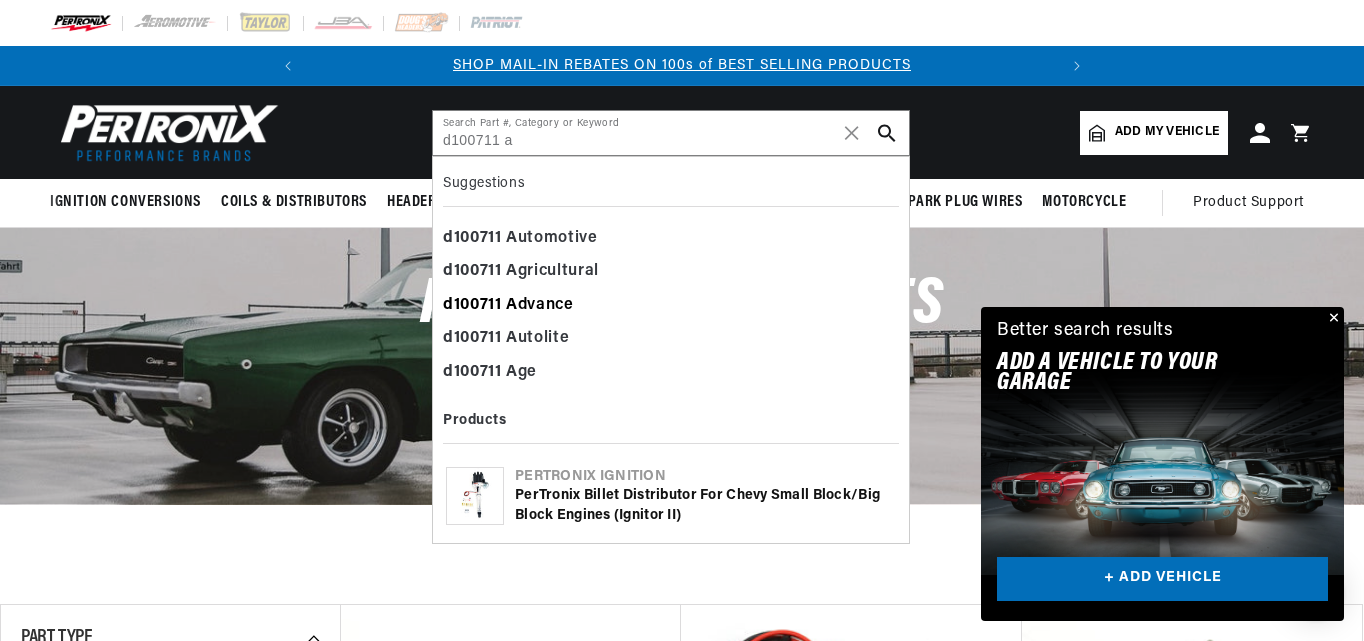 click on "d100711   A dvance" at bounding box center [671, 306] 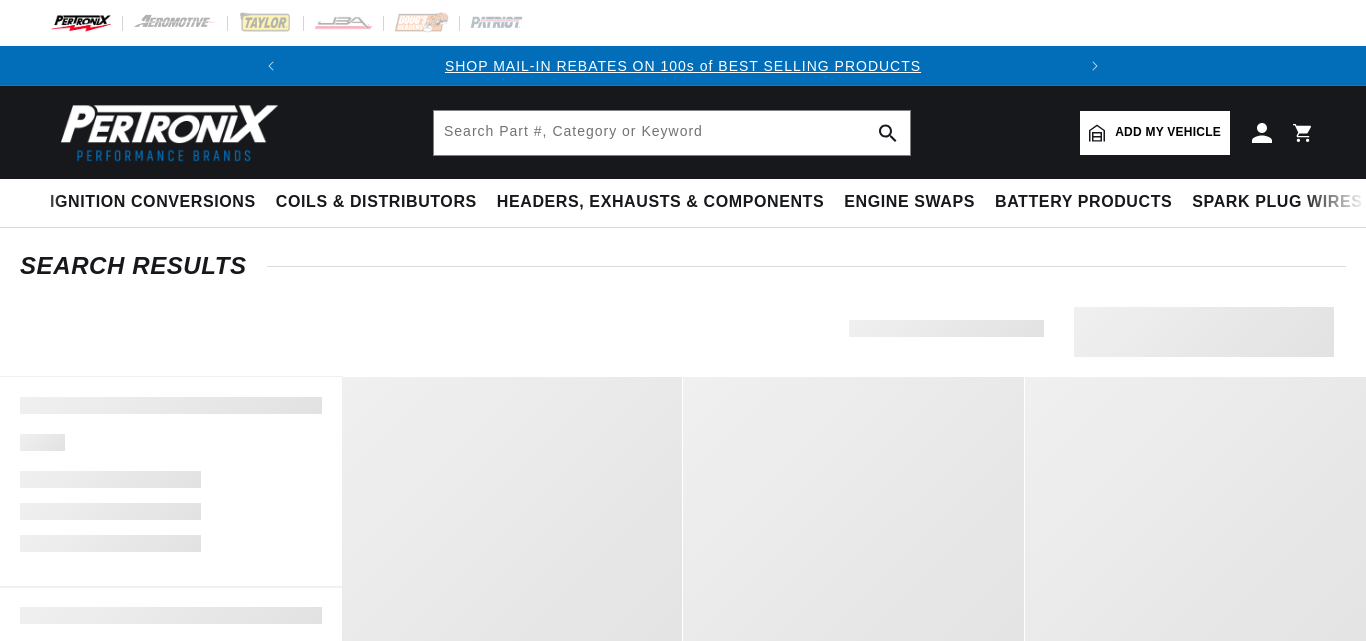 type on "d100711 Advance" 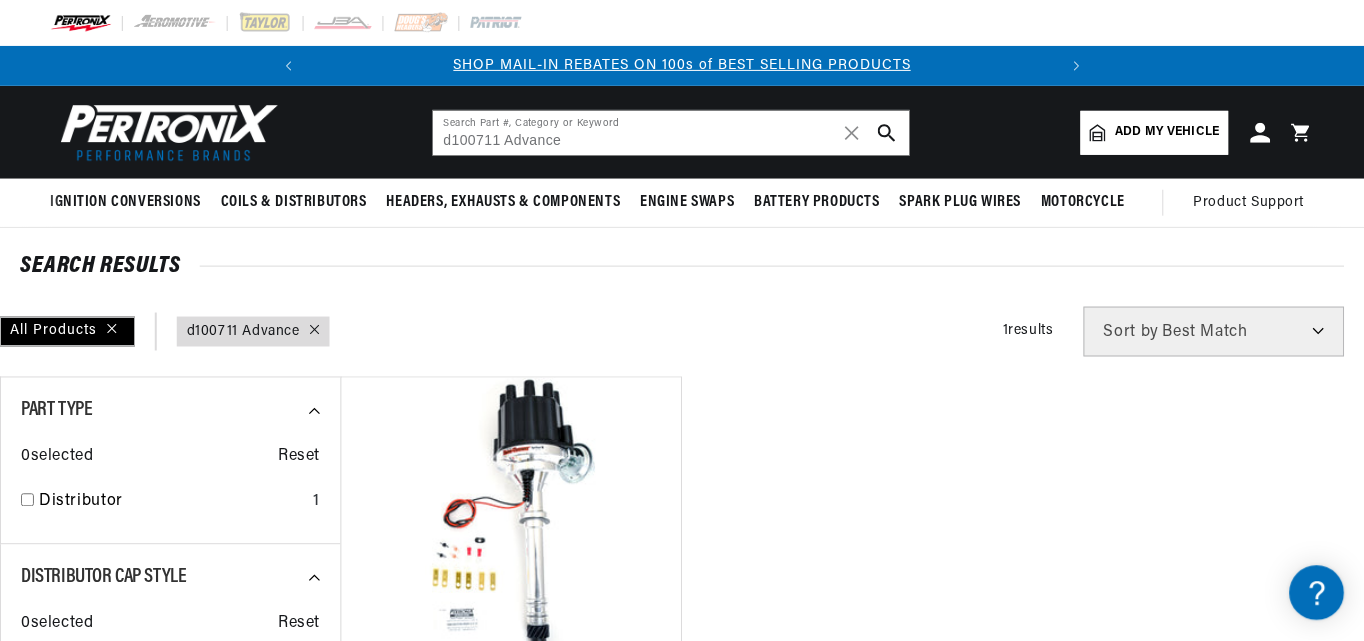 scroll, scrollTop: 0, scrollLeft: 0, axis: both 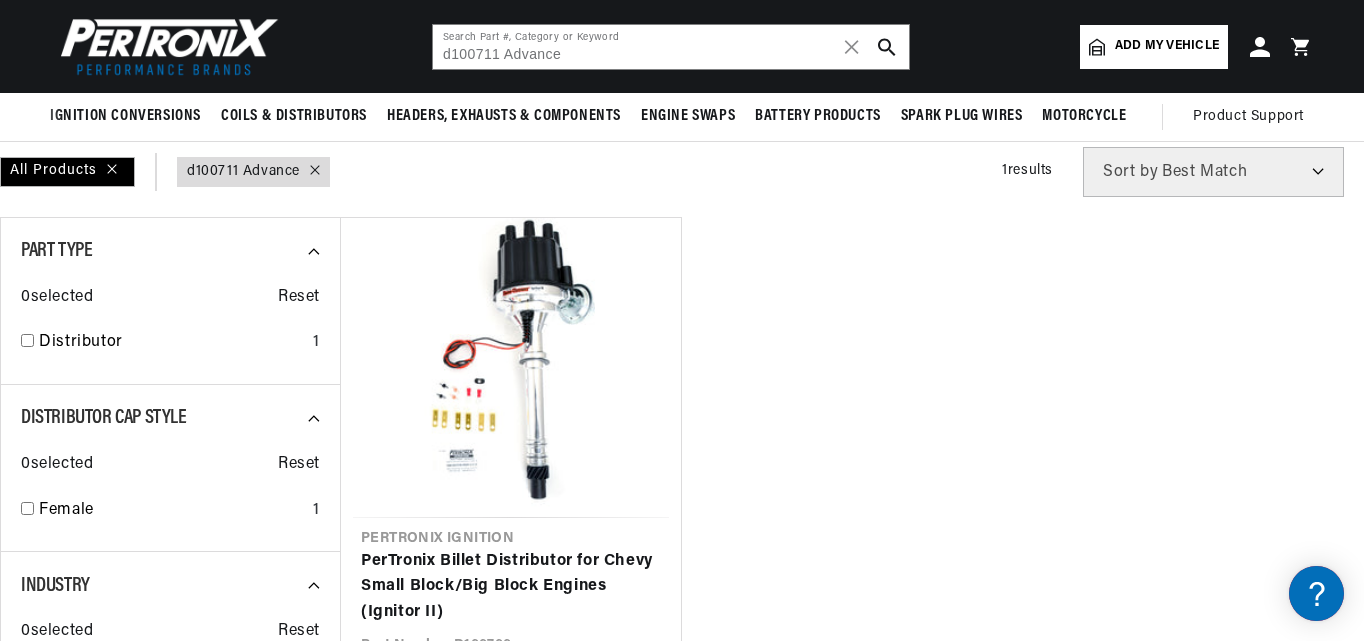 click on "query :
d100711 Advance" at bounding box center (243, 172) 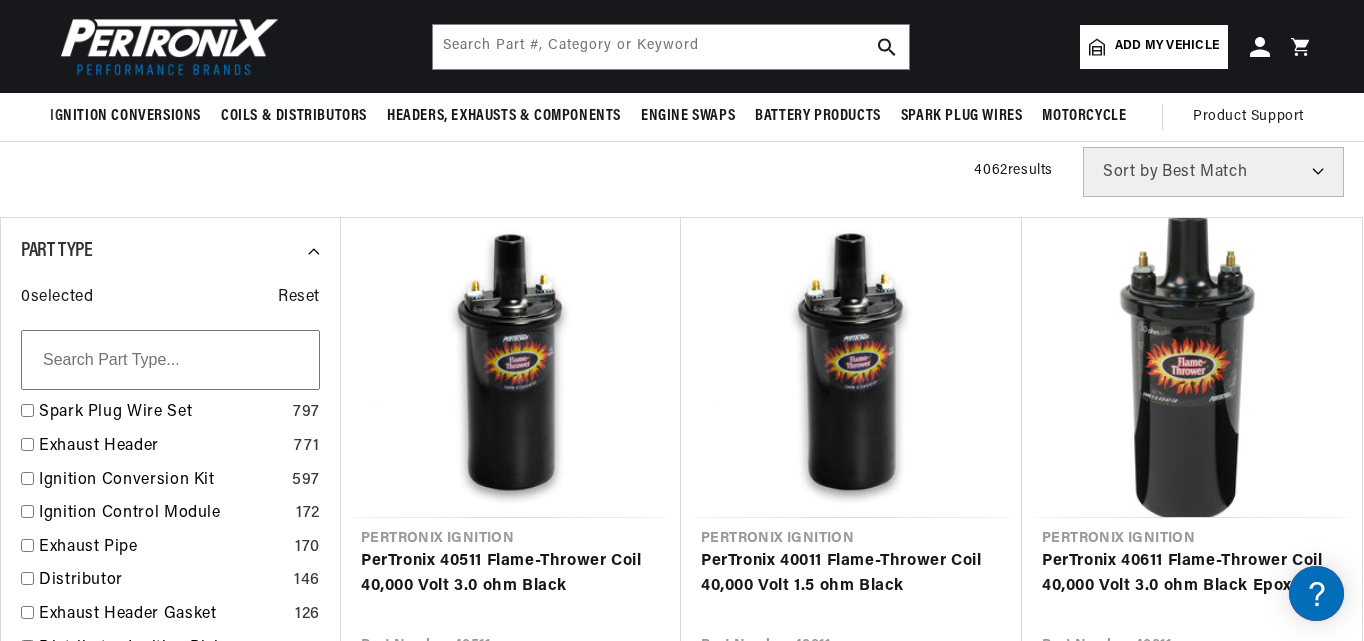 scroll, scrollTop: 0, scrollLeft: 0, axis: both 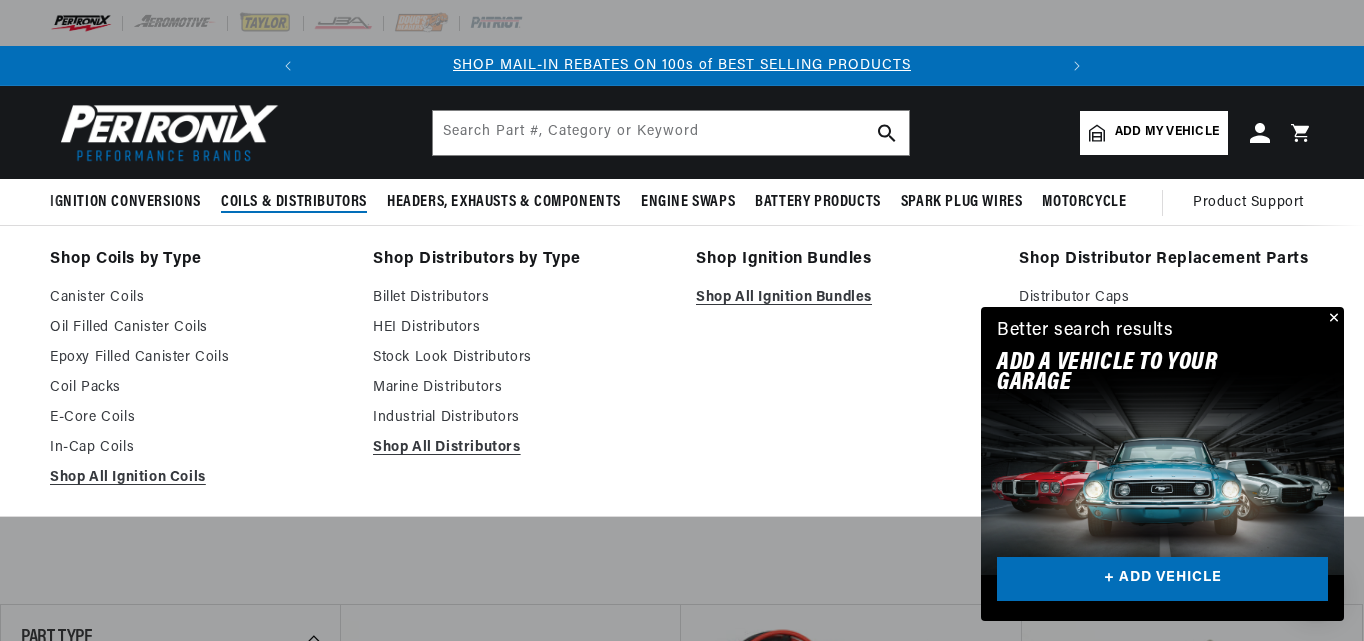 click on "Coils & Distributors" at bounding box center [294, 202] 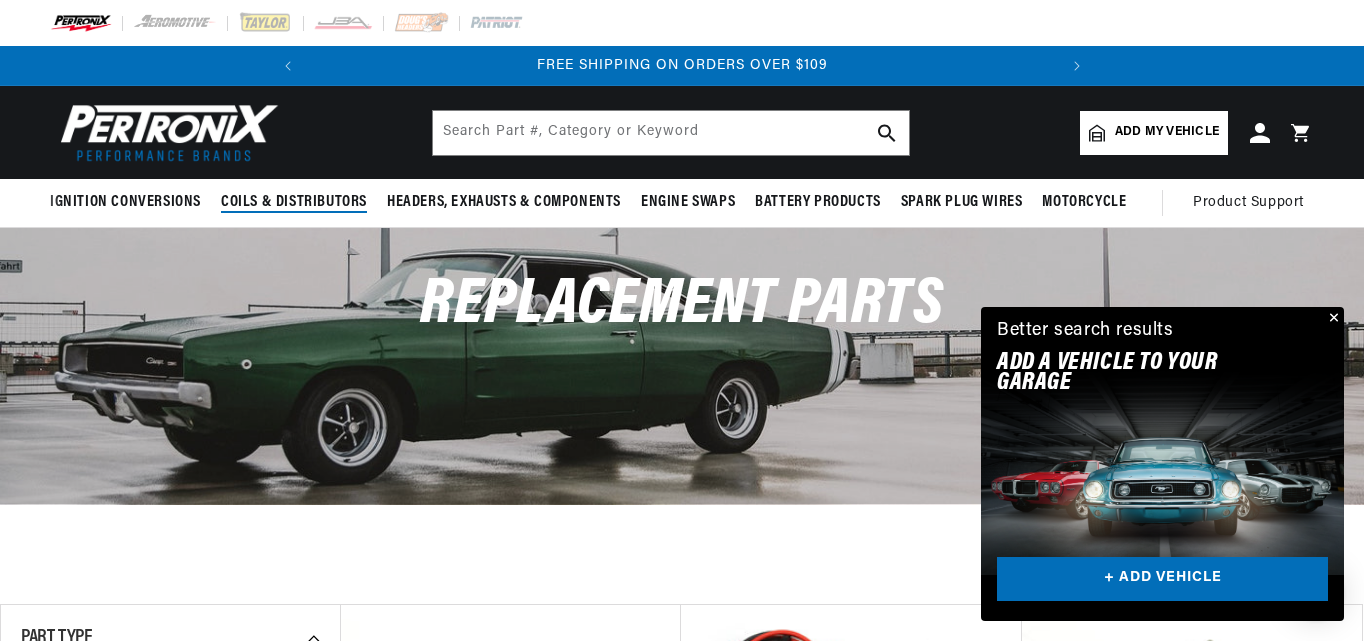 scroll, scrollTop: 0, scrollLeft: 933, axis: horizontal 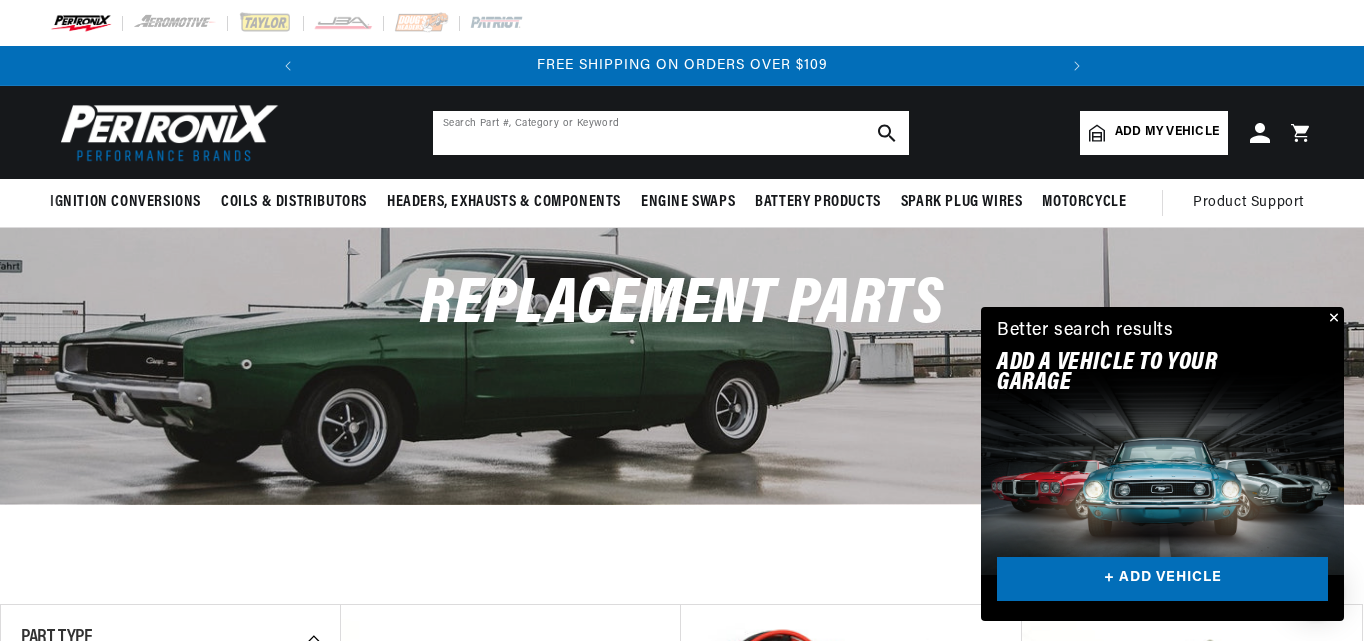 click at bounding box center (671, 133) 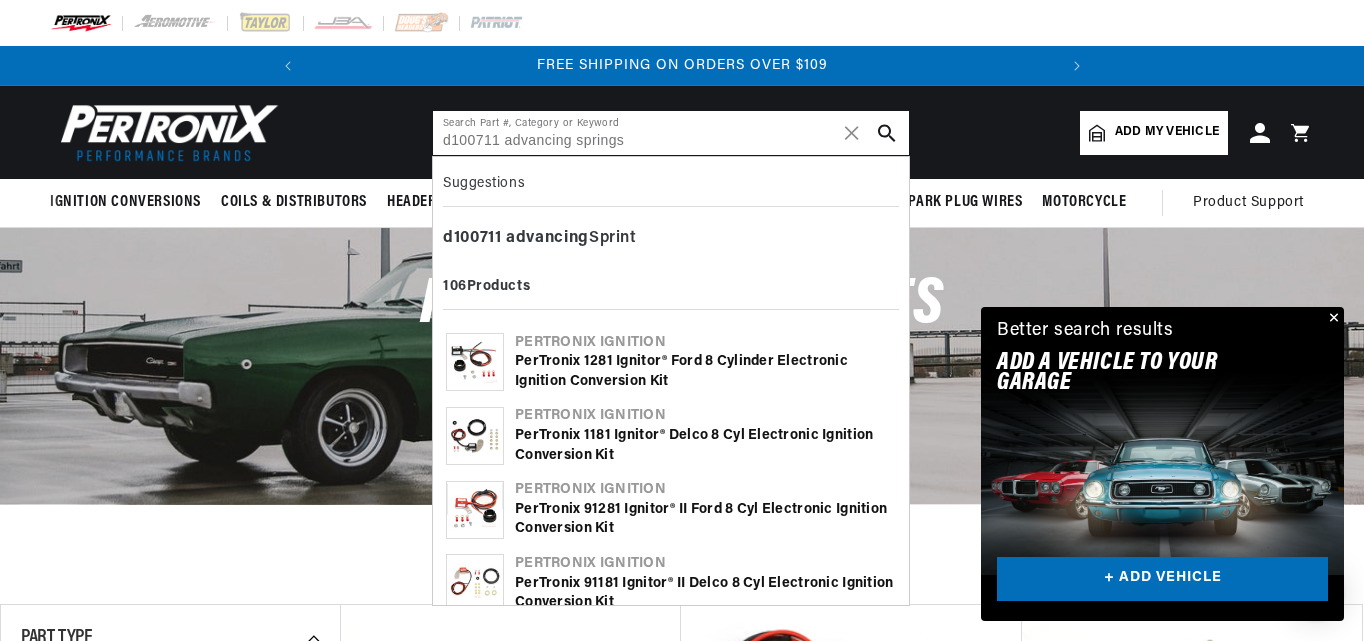 scroll, scrollTop: 0, scrollLeft: 933, axis: horizontal 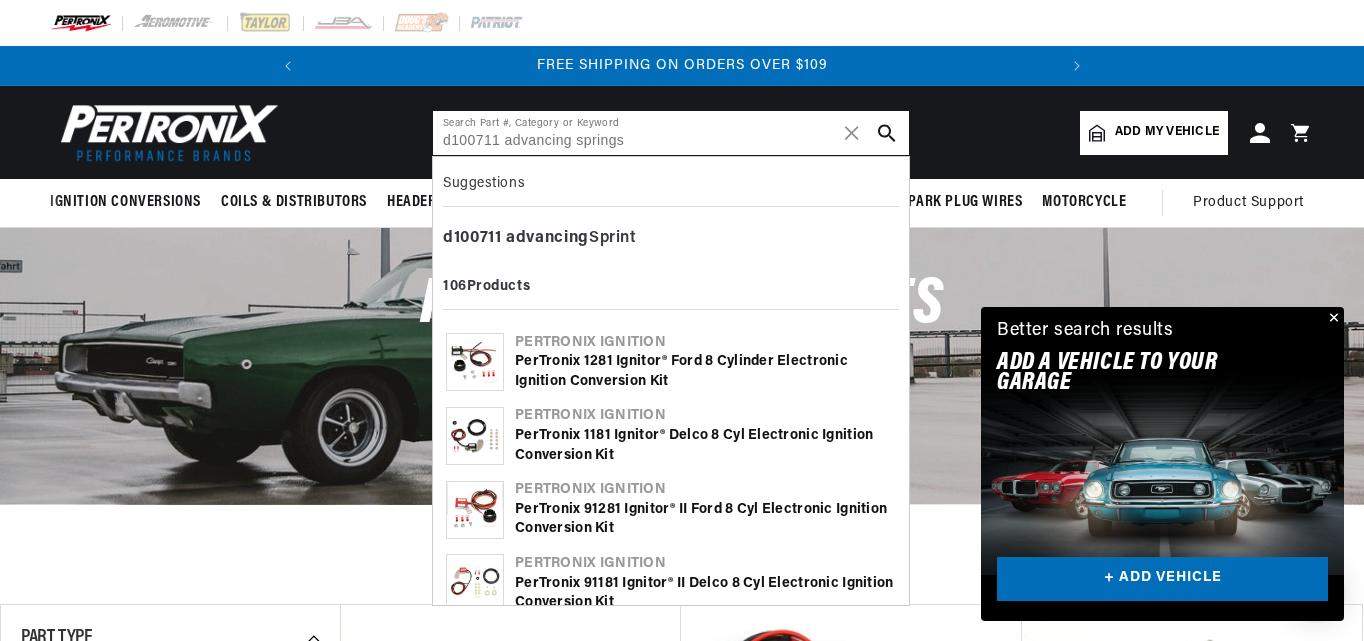 click on "d100711 advancing springs" at bounding box center (671, 133) 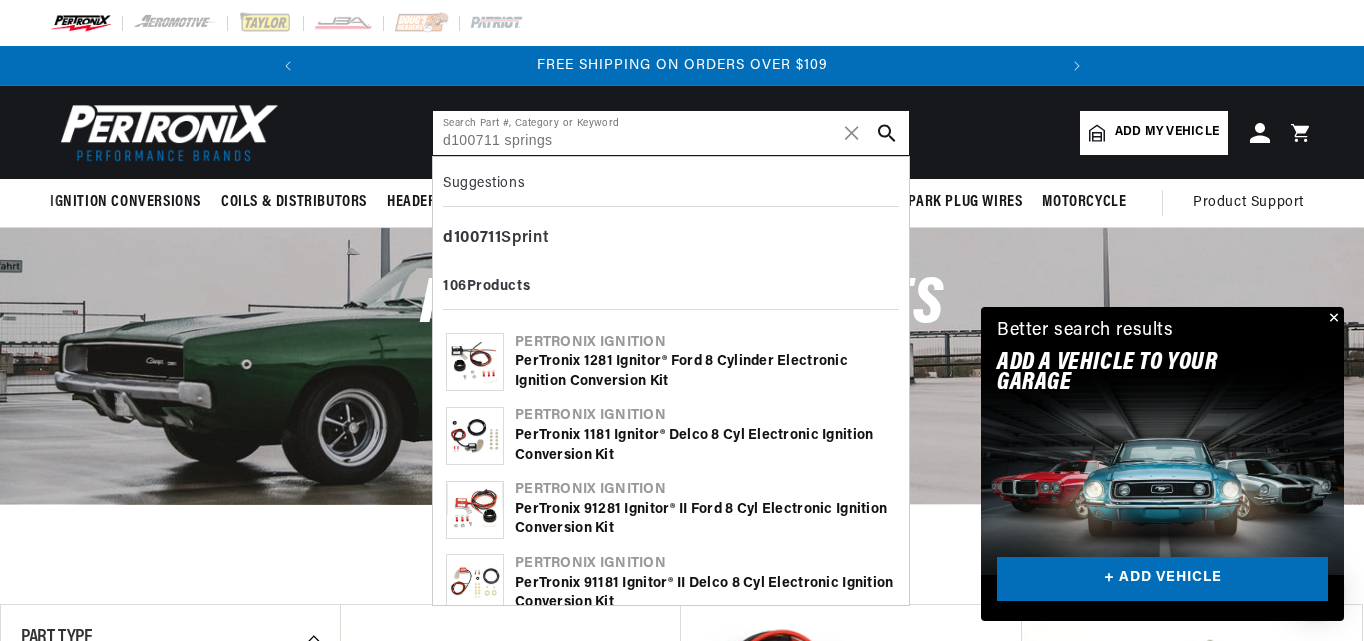 scroll, scrollTop: 0, scrollLeft: 933, axis: horizontal 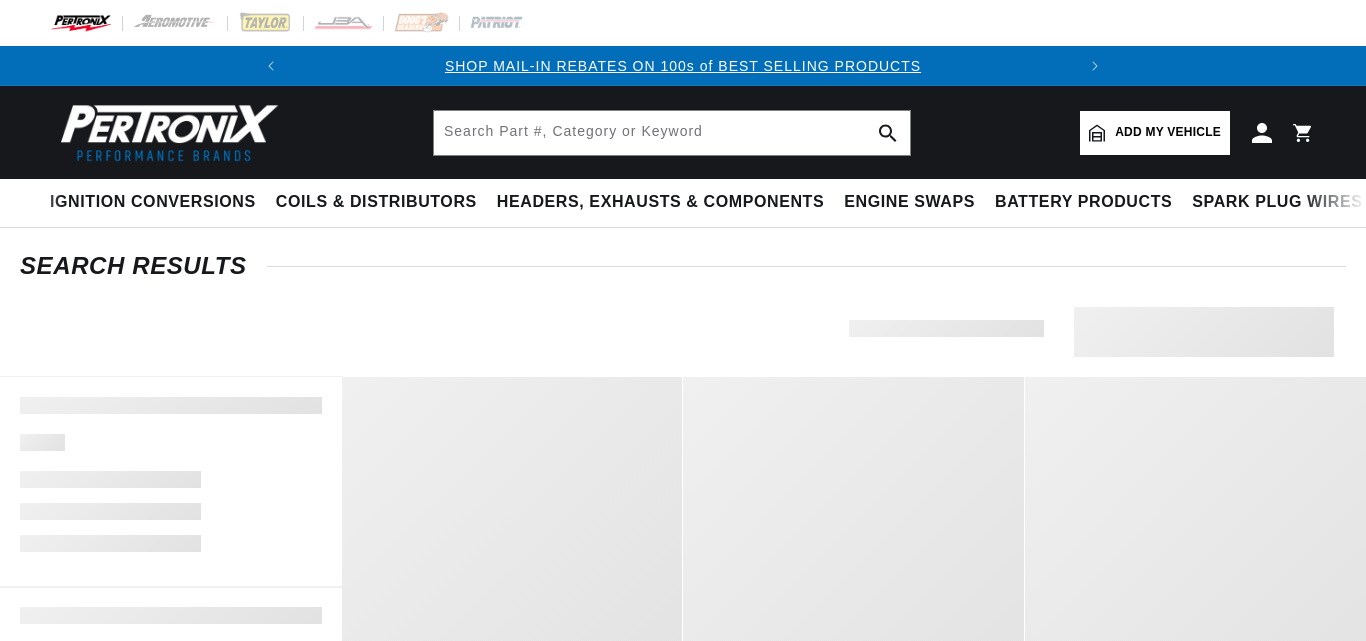 type on "Sprint" 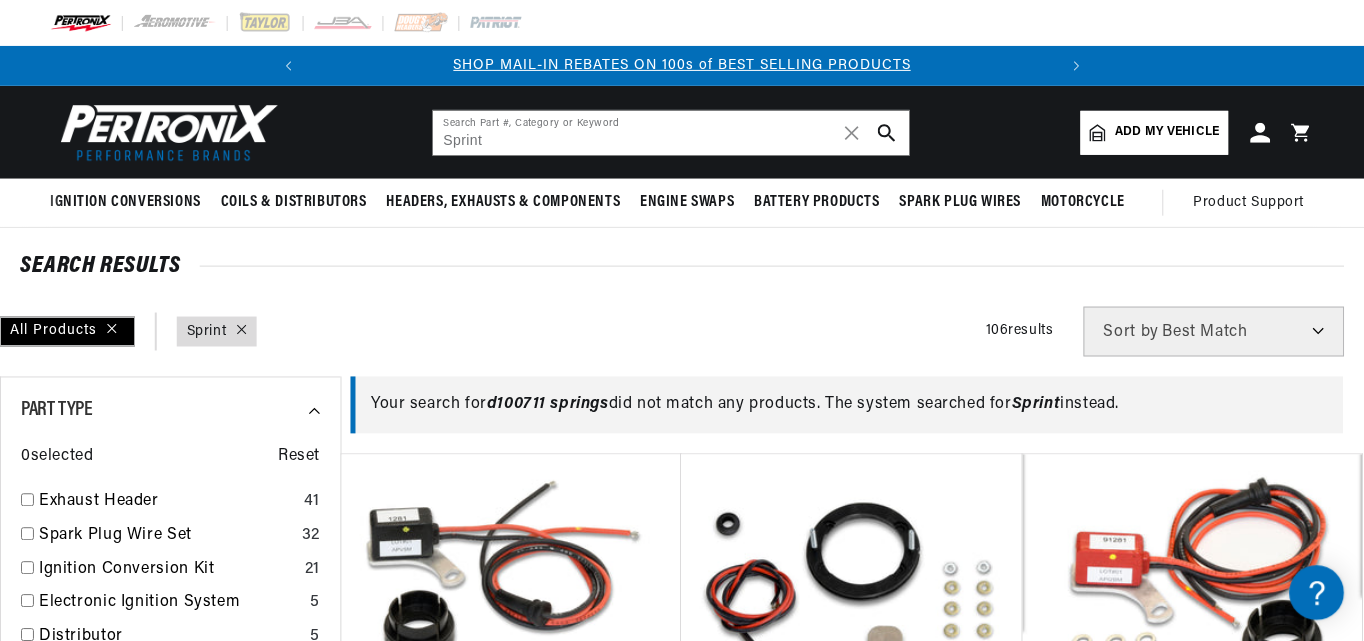 scroll, scrollTop: 0, scrollLeft: 0, axis: both 